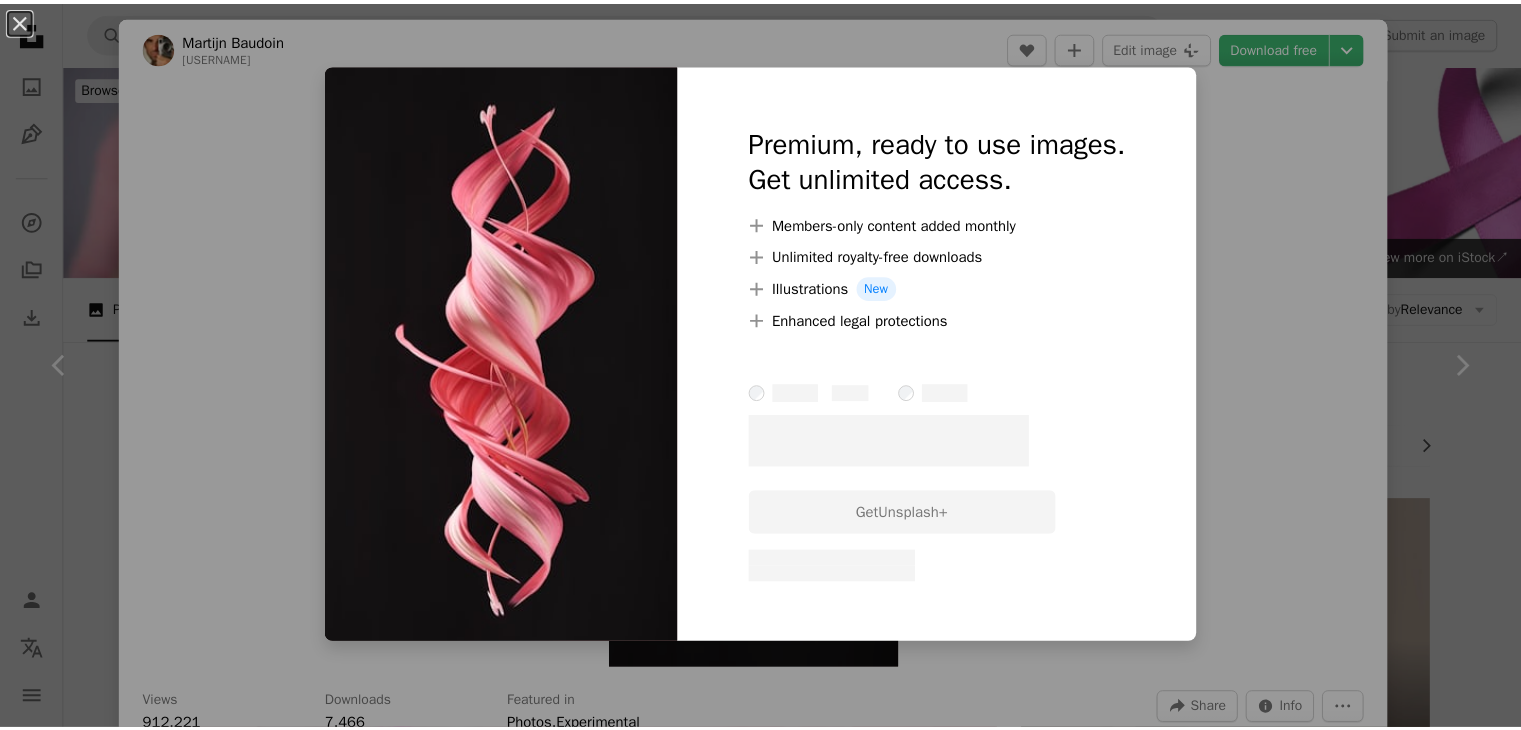 scroll, scrollTop: 1119, scrollLeft: 0, axis: vertical 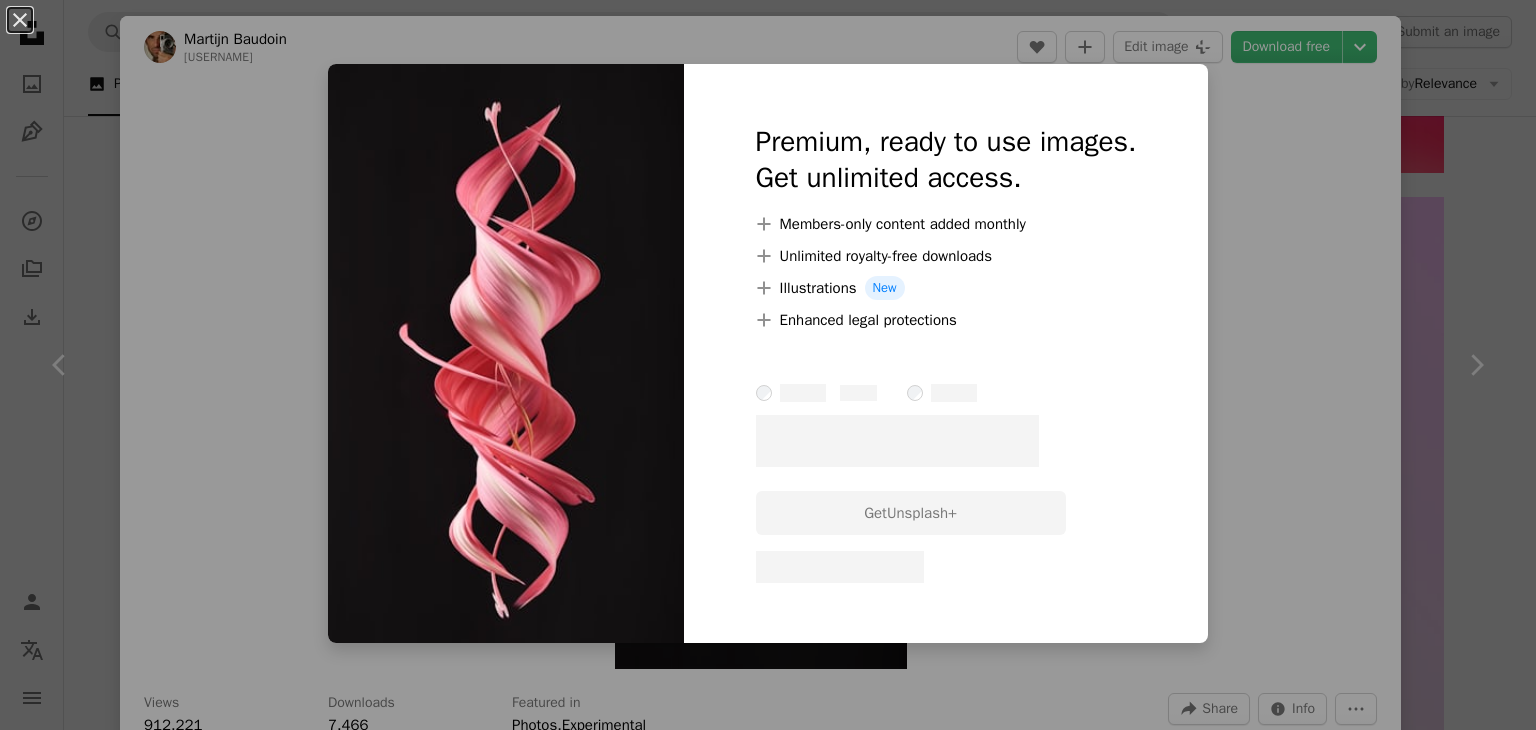 click on "Premium, ready to use images. Get unlimited access. A plus sign Members-only content added monthly A plus sign Unlimited royalty-free downloads A plus sign Illustrations  New A plus sign Enhanced legal protections – –––– – –––– – –––– – –––– ––––. Get  Unsplash+ –     –  –––– – ––– –––– –  –––– –– –     –  –––– – ––– –––– –  –––– ––" at bounding box center [946, 353] 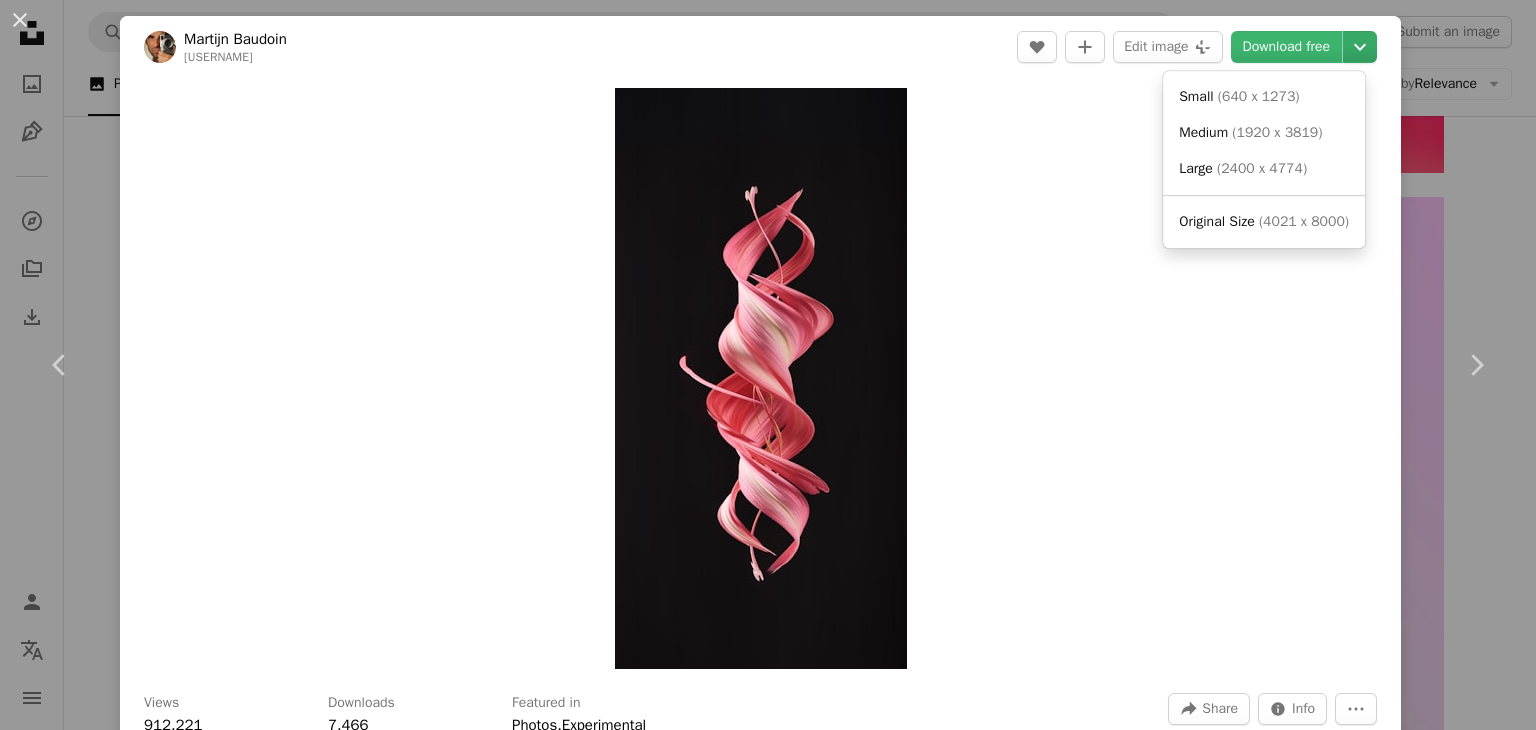 click on "Chevron down" 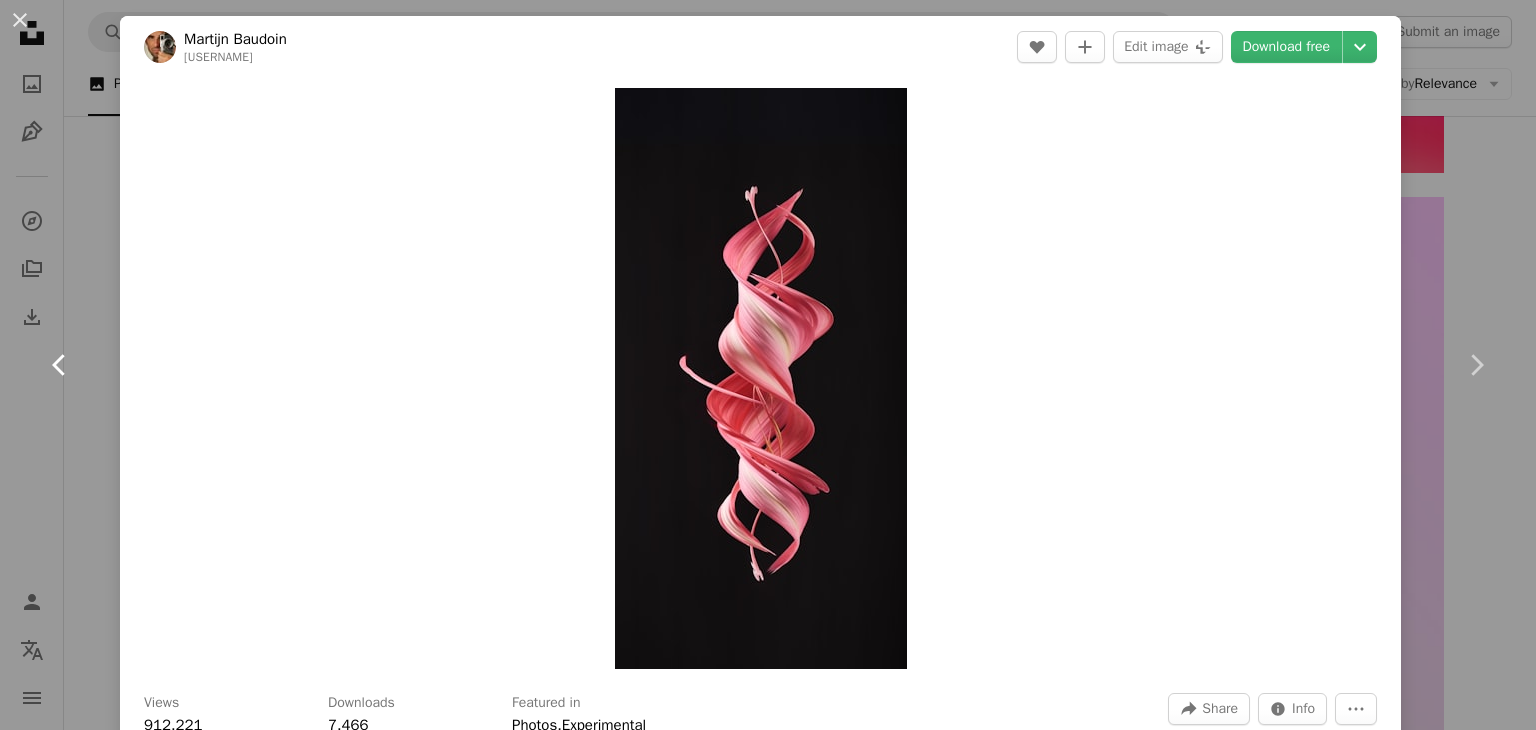 click on "Chevron left" at bounding box center [60, 365] 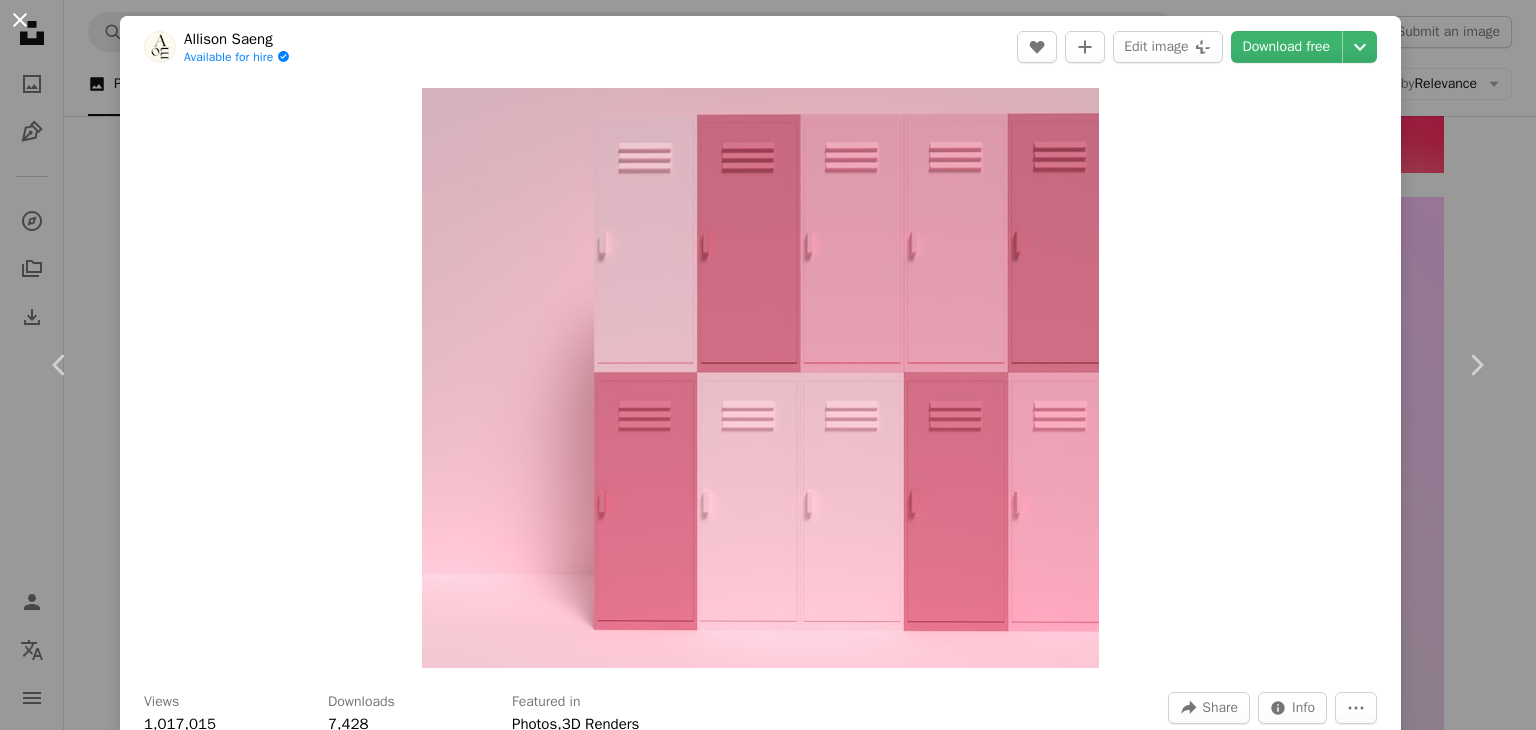 click on "An X shape" at bounding box center (20, 20) 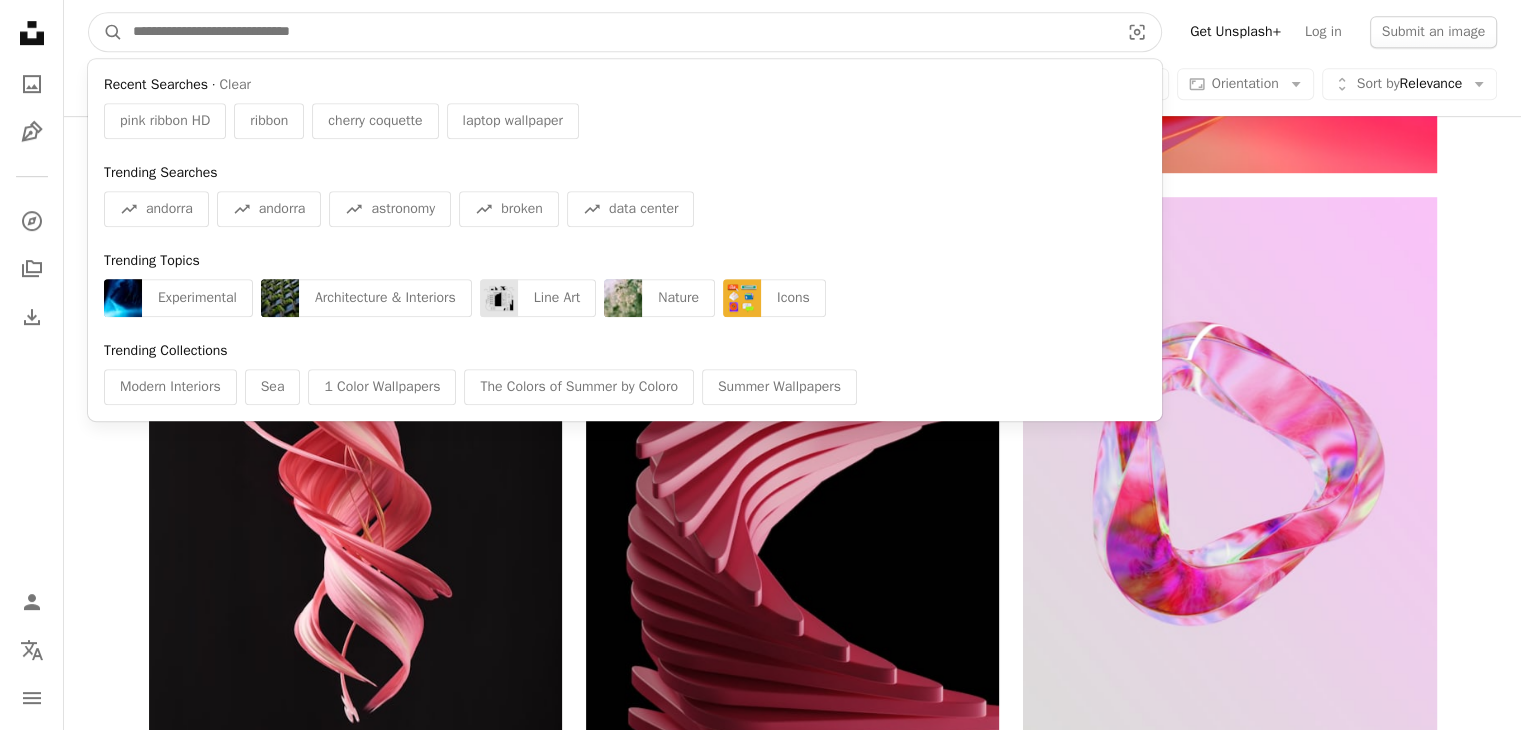 click at bounding box center (618, 32) 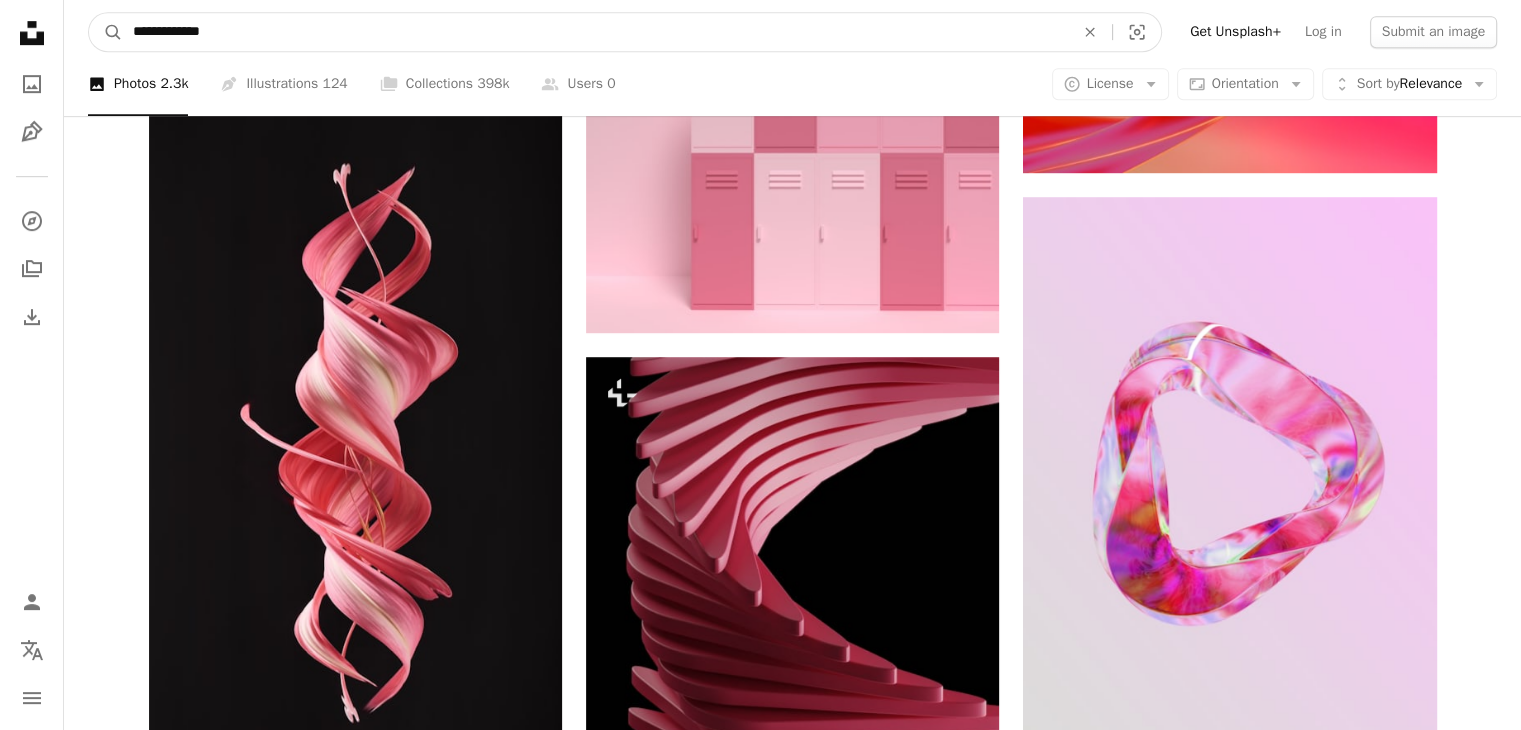 type on "**********" 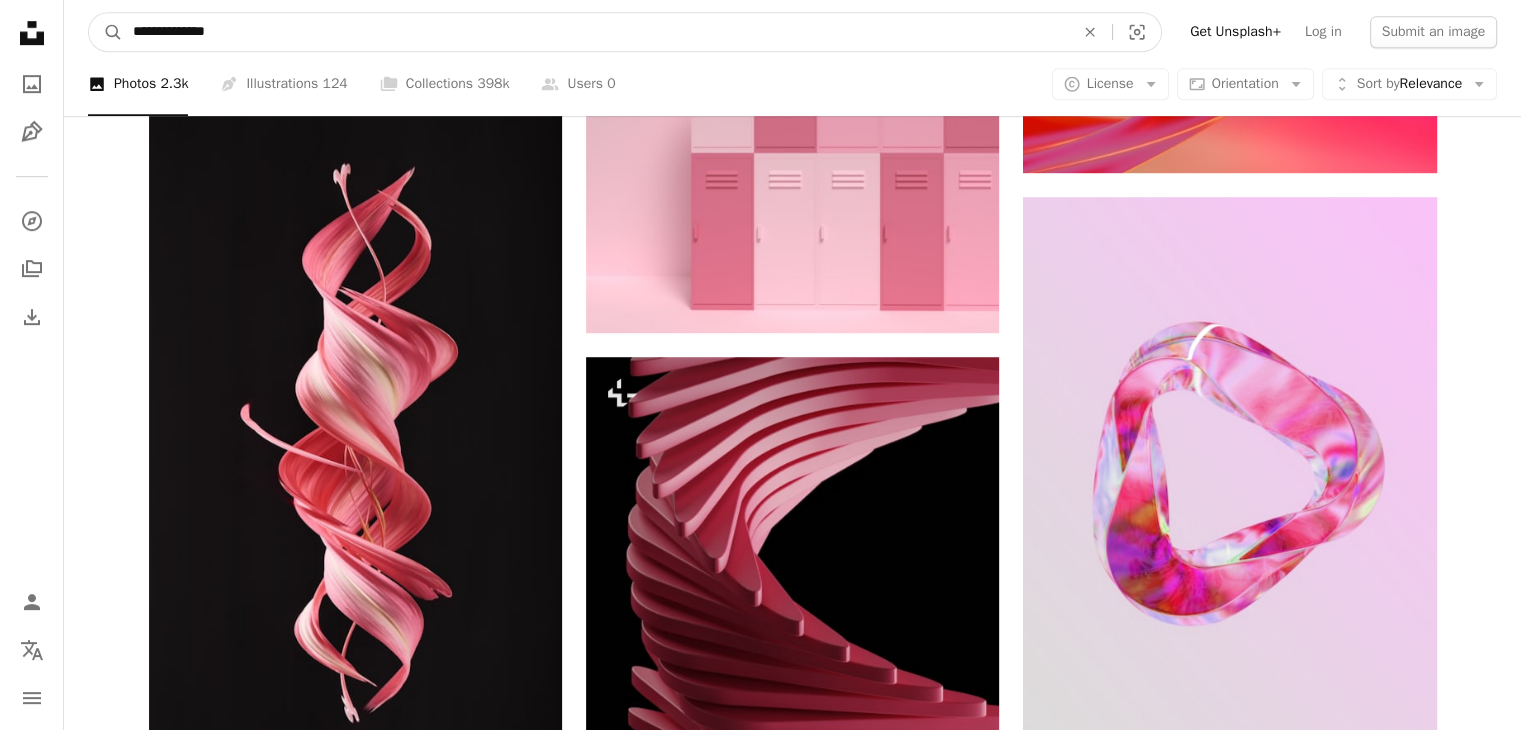 click on "A magnifying glass" at bounding box center (106, 32) 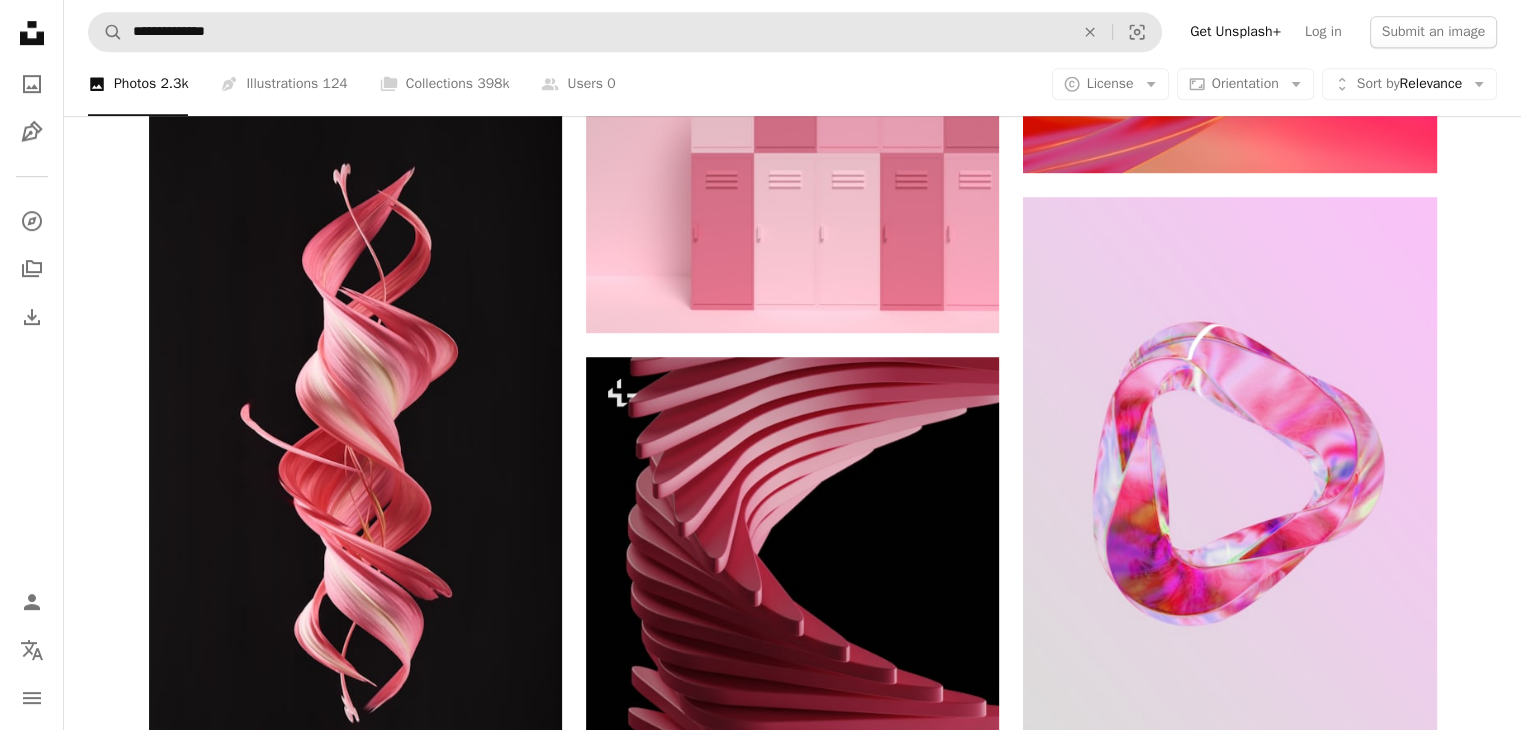 scroll, scrollTop: 0, scrollLeft: 0, axis: both 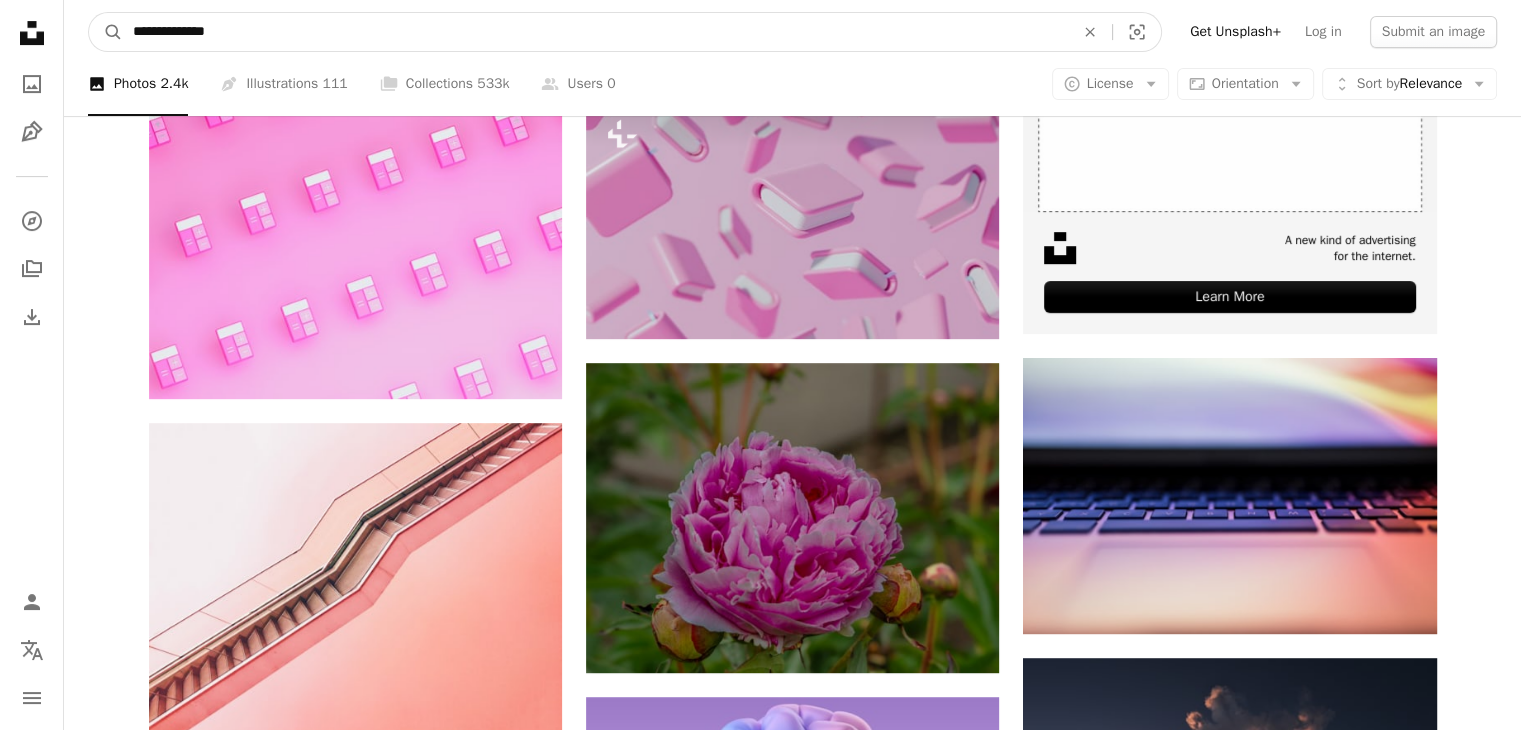 click on "**********" at bounding box center [595, 32] 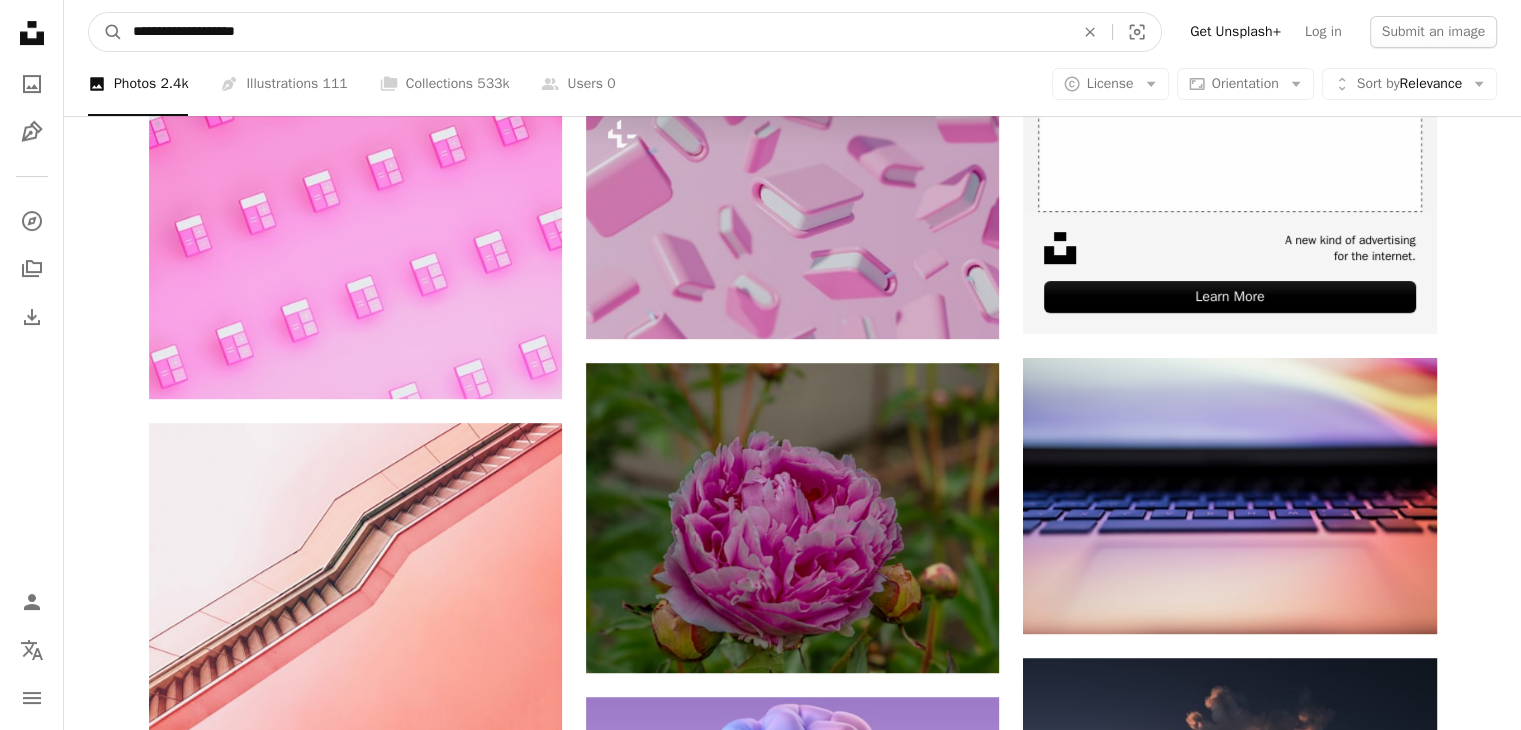 type on "**********" 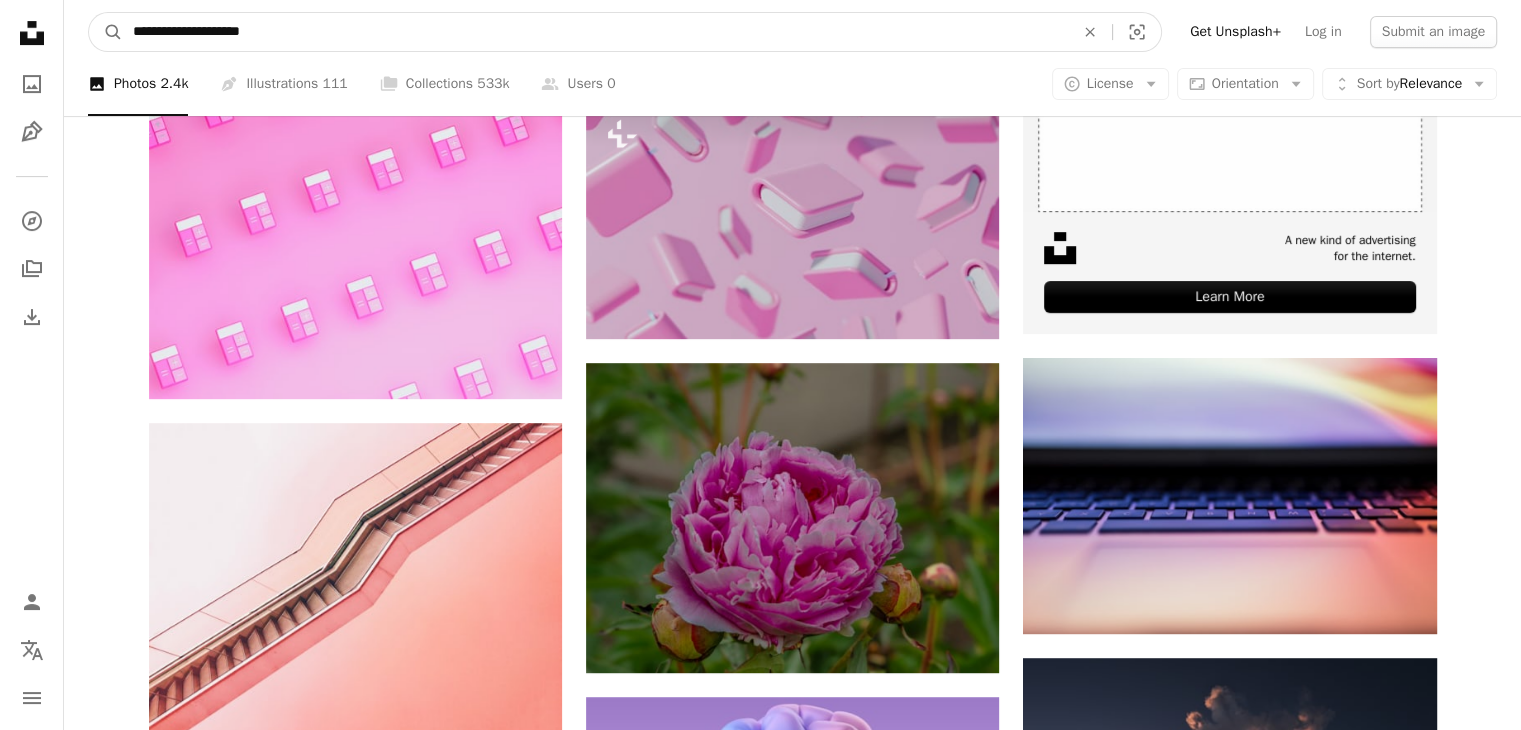 click on "A magnifying glass" at bounding box center (106, 32) 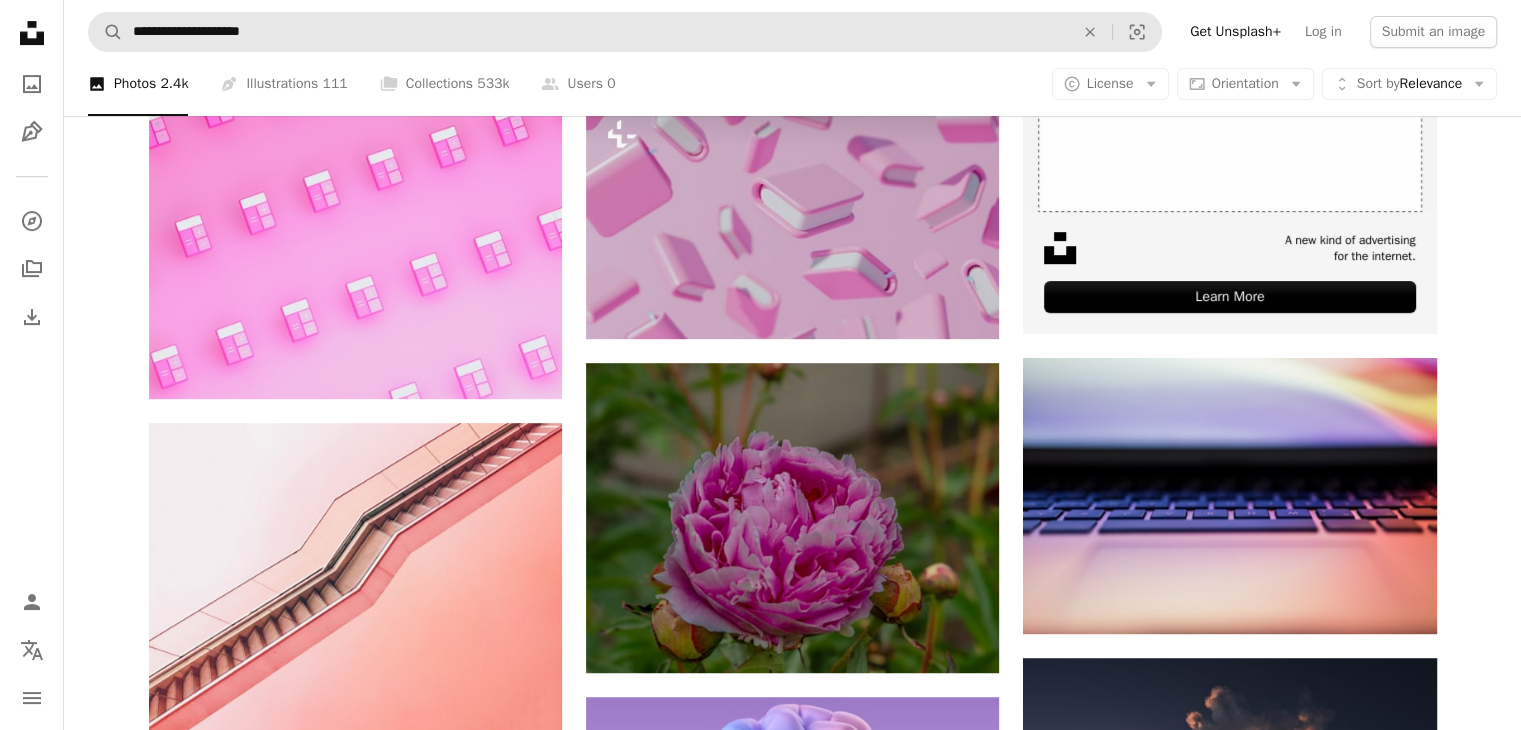 scroll, scrollTop: 0, scrollLeft: 0, axis: both 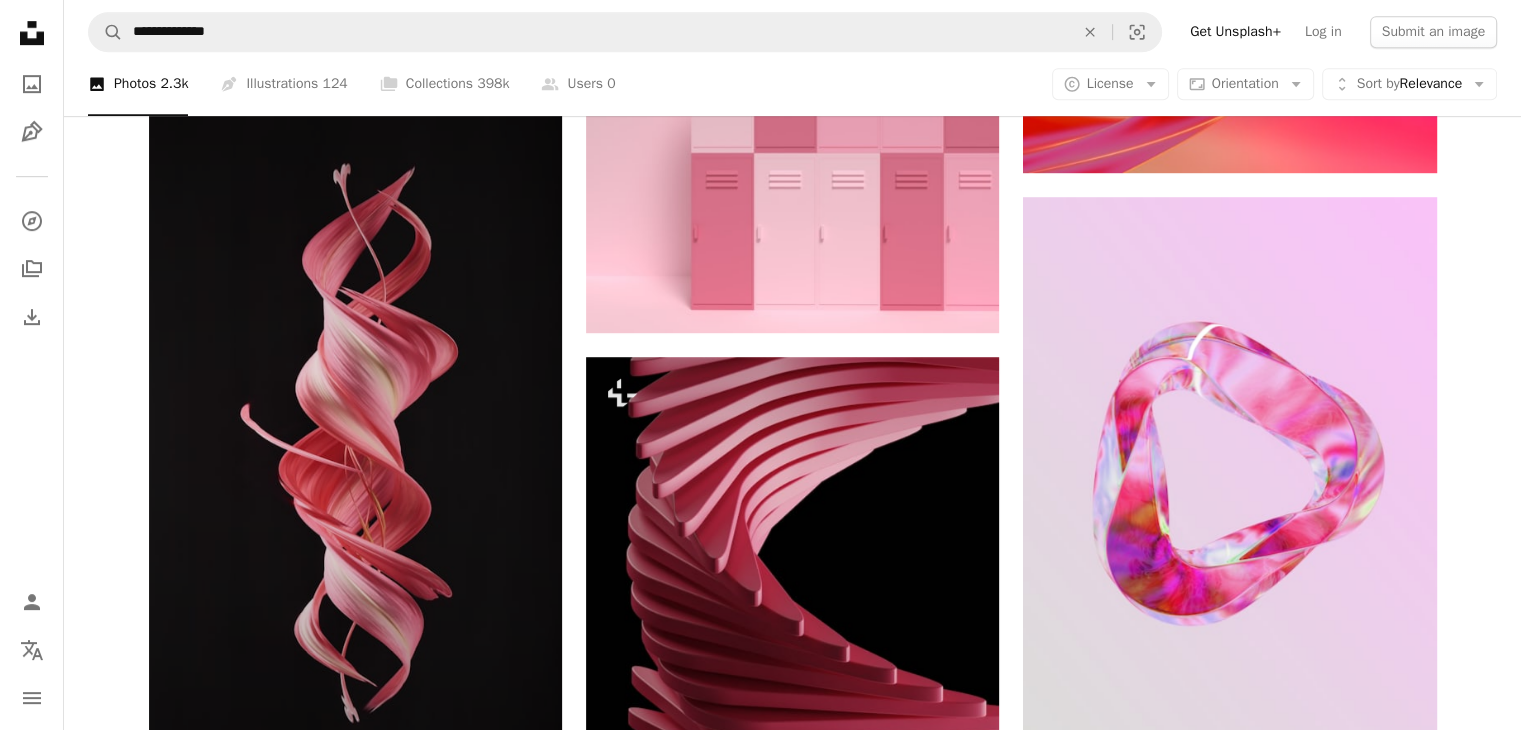 click at bounding box center (355, 435) 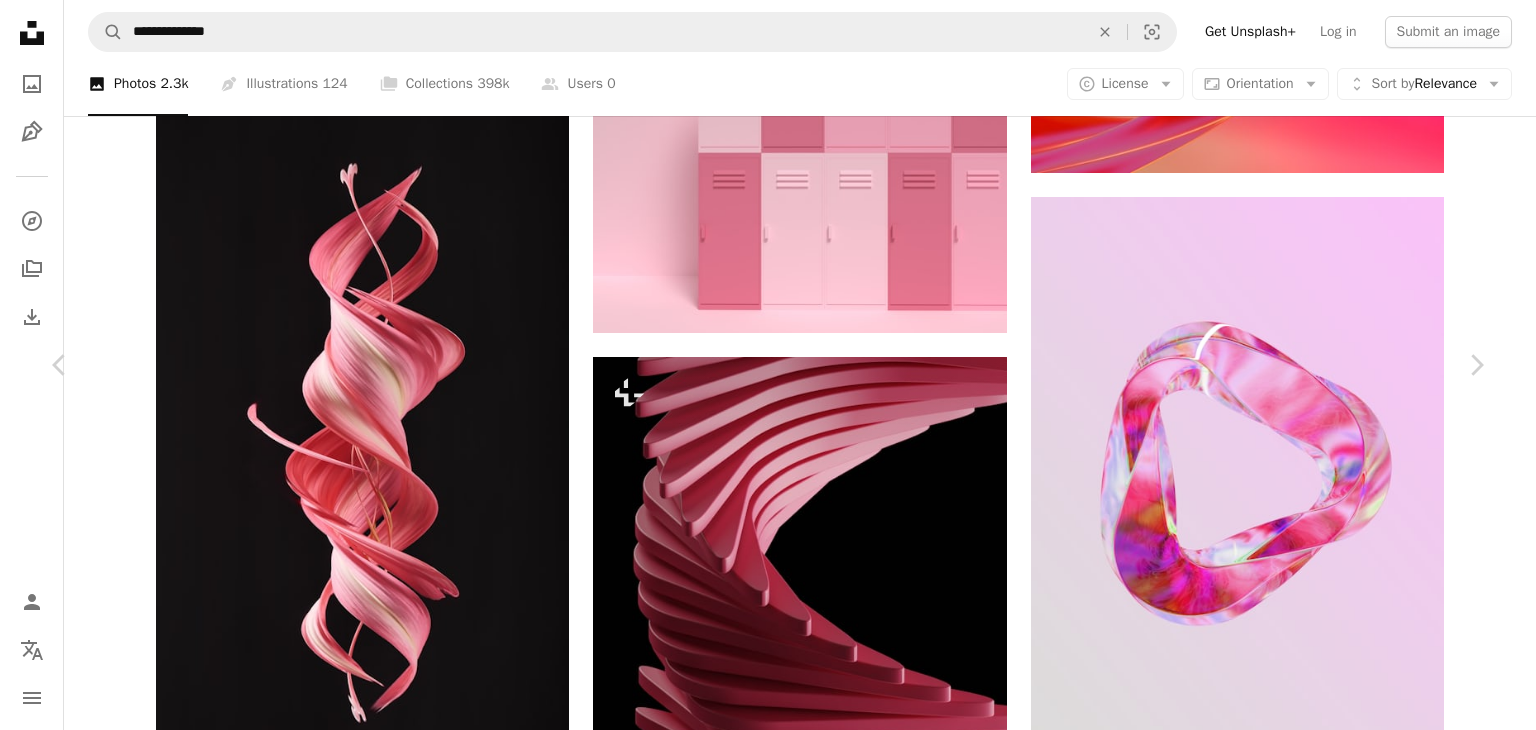 click on "Chevron down" 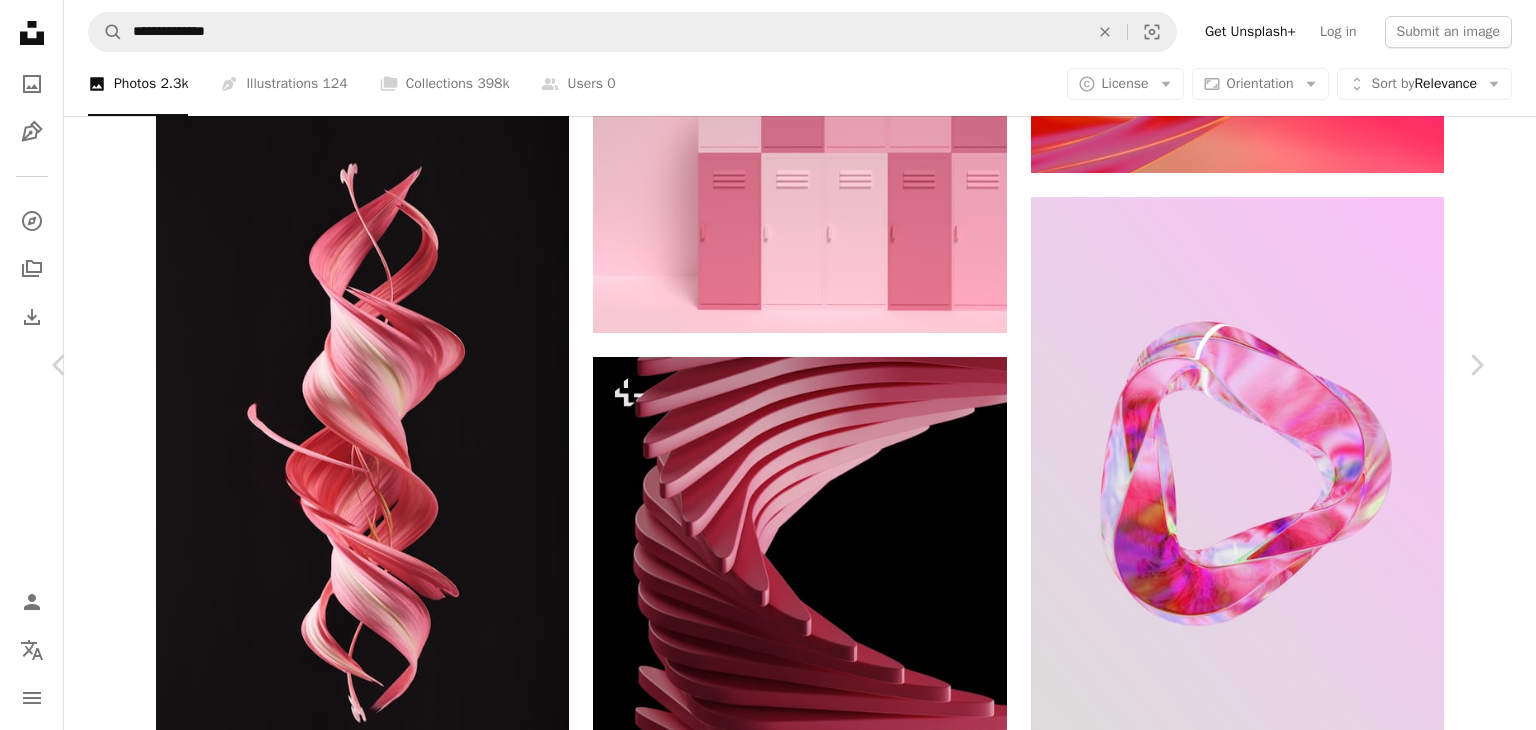 click on "Large   ( 2400 x 4774 )" at bounding box center [1264, 4509] 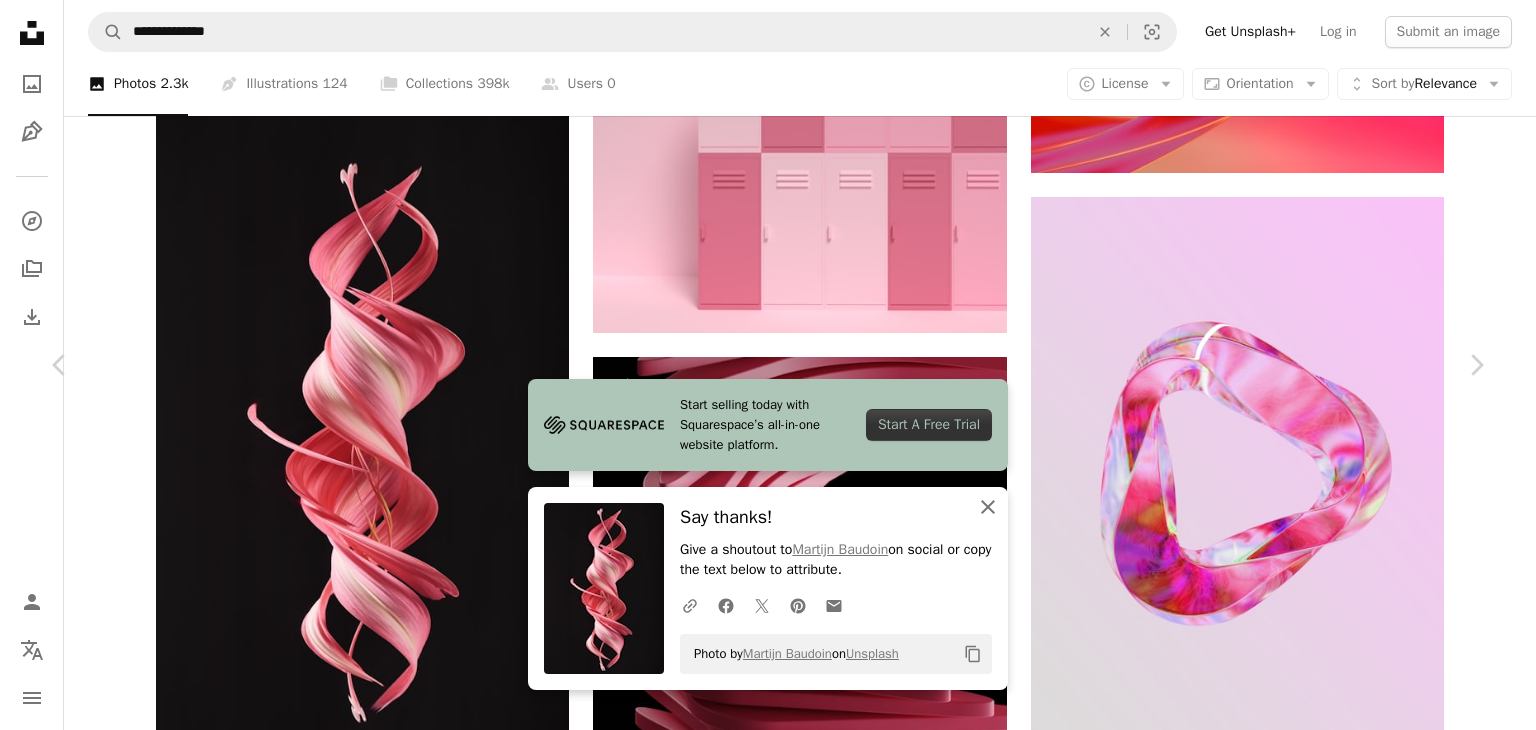 click on "An X shape" 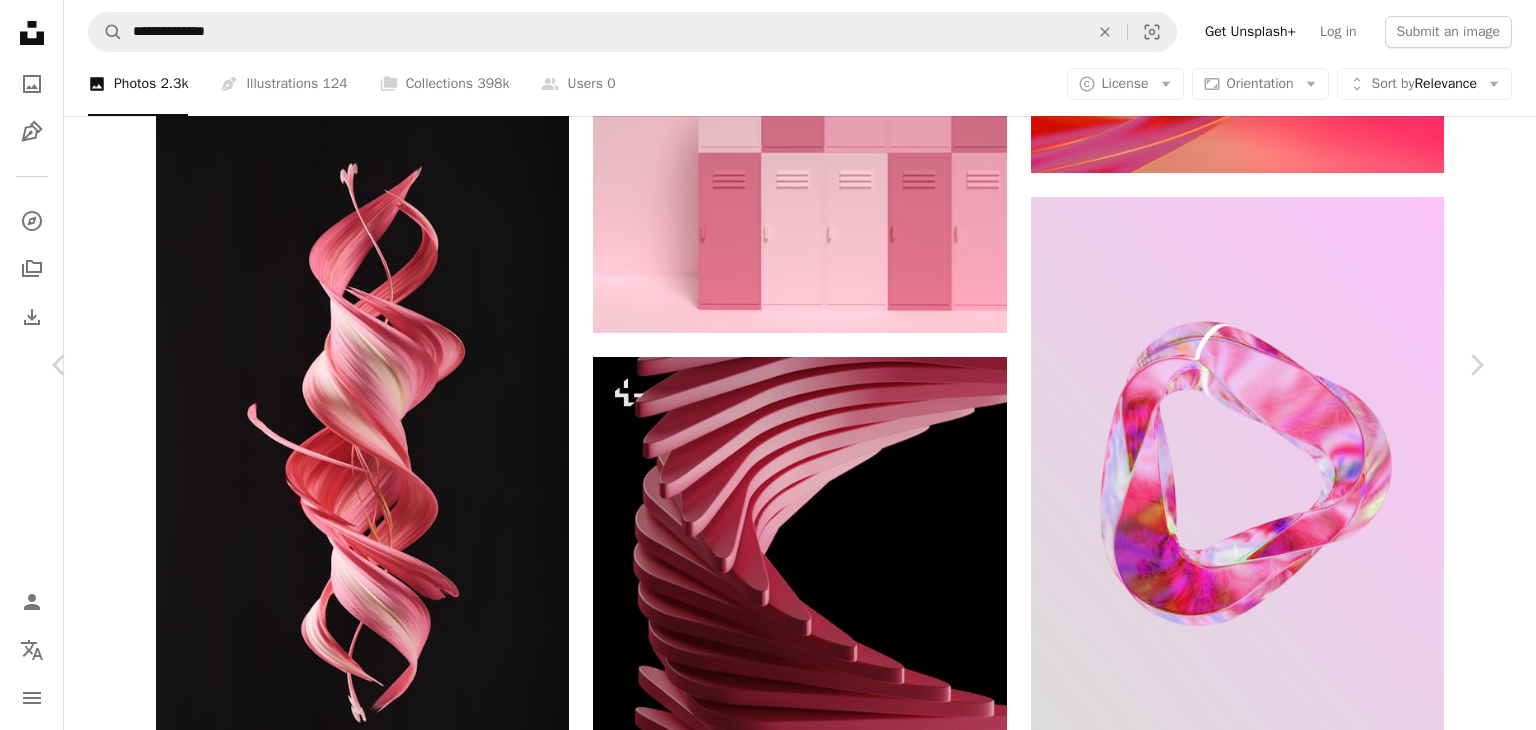 click on "Chevron down" 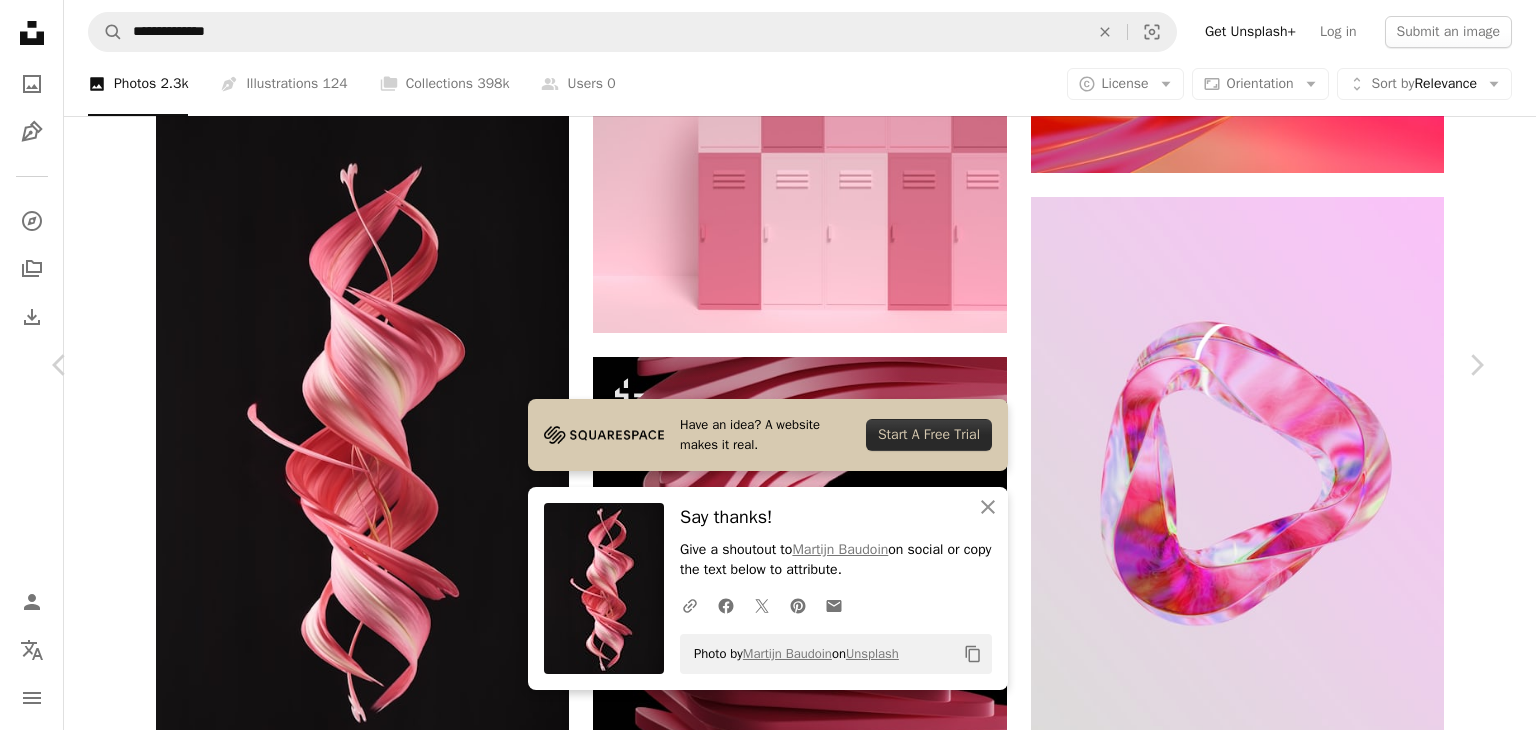 click on "An X shape" at bounding box center [20, 20] 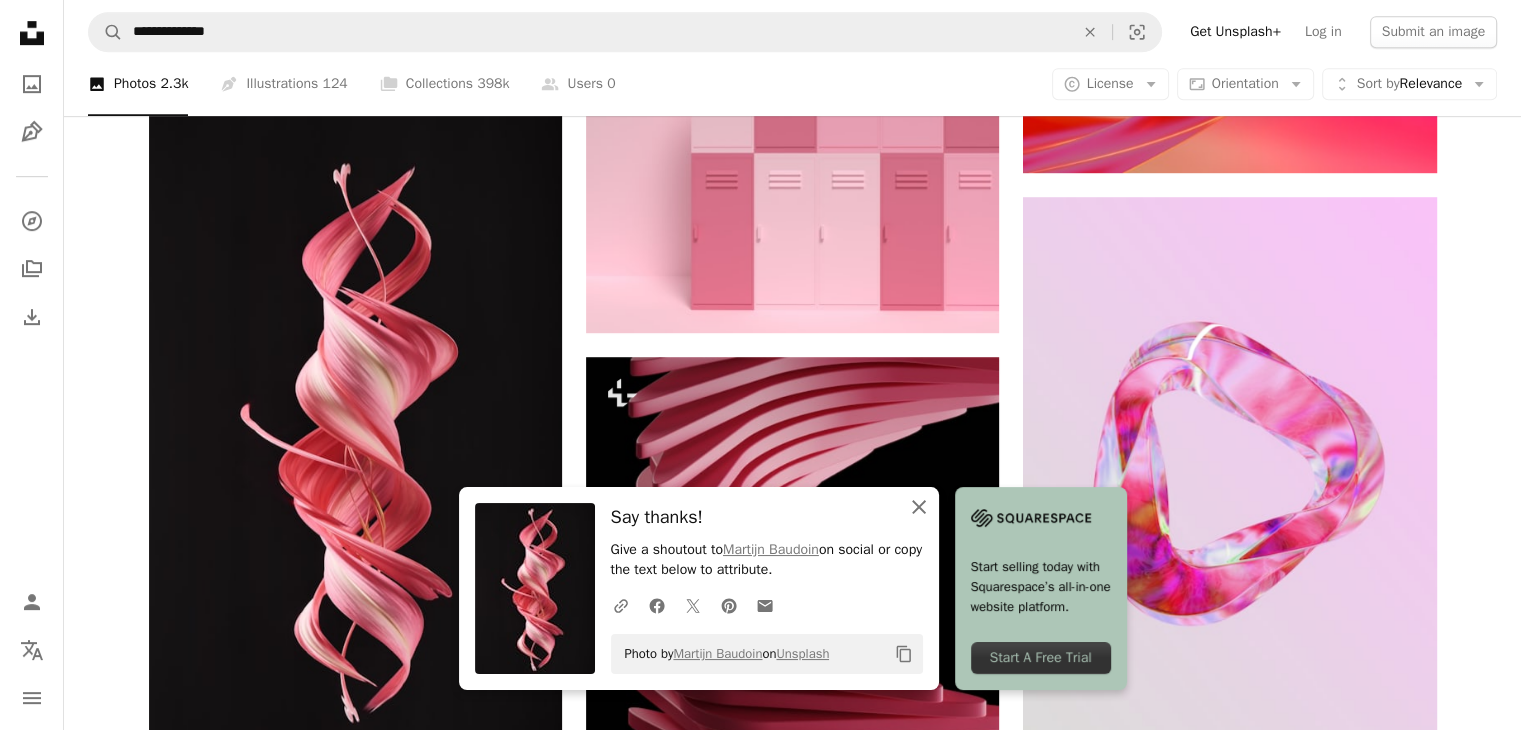 click on "An X shape" 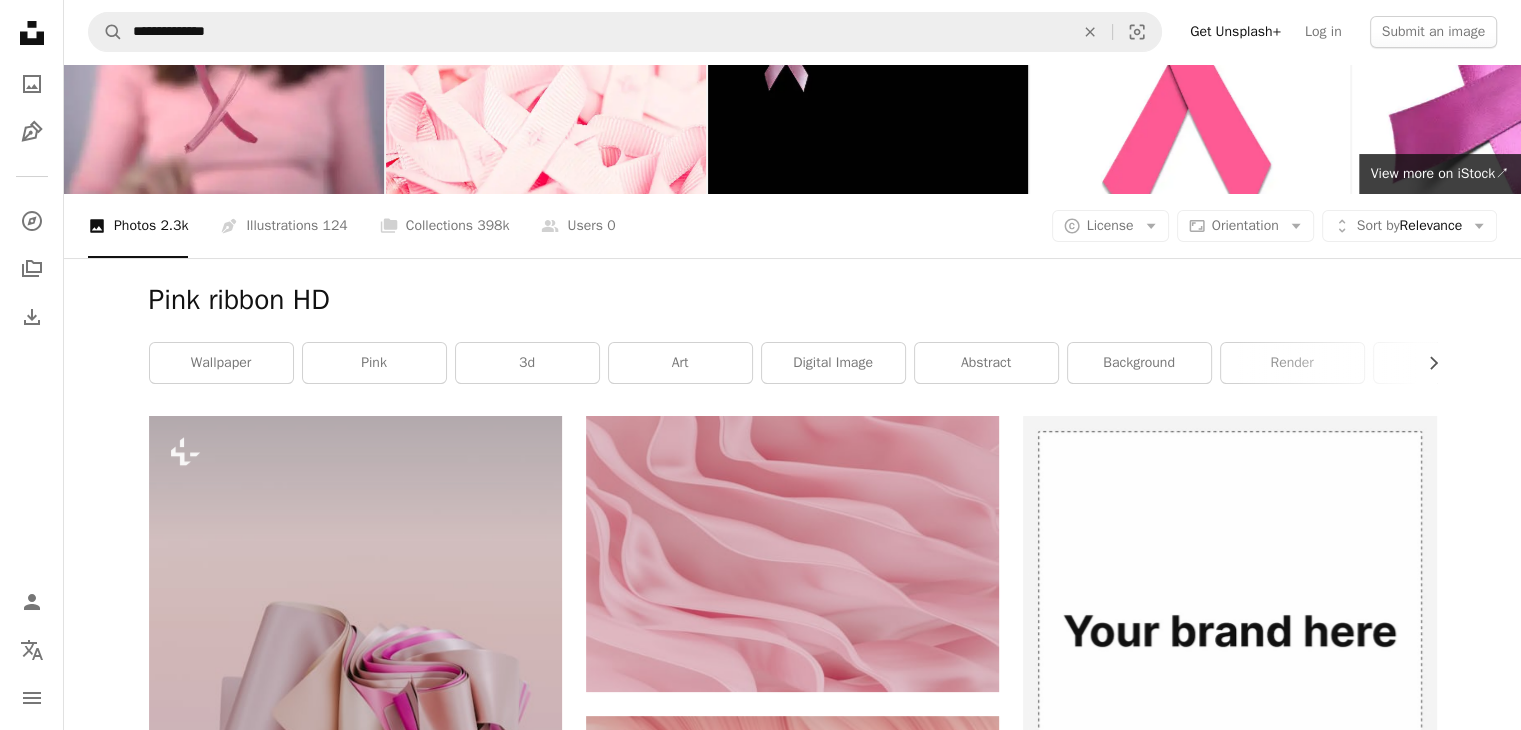 scroll, scrollTop: 0, scrollLeft: 0, axis: both 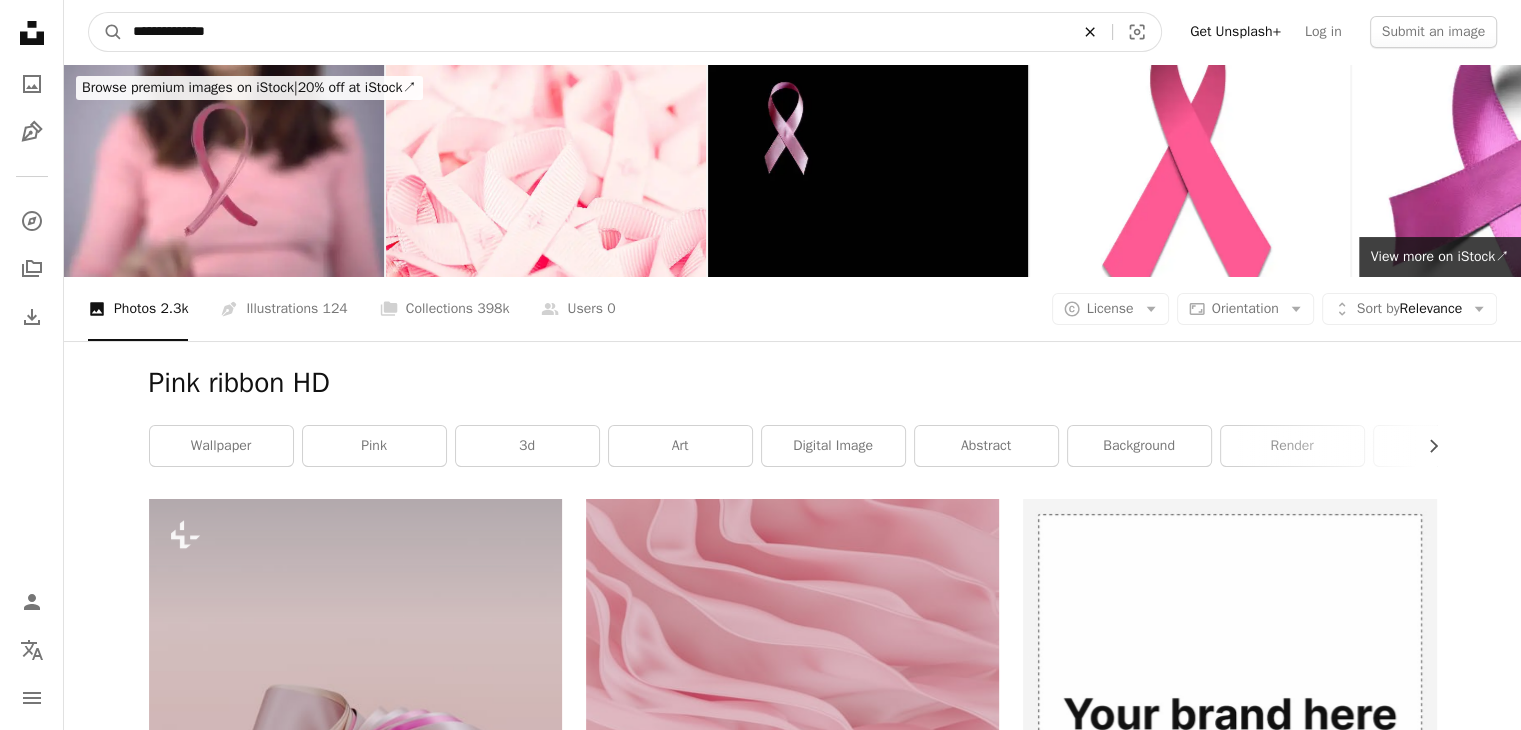click on "An X shape" 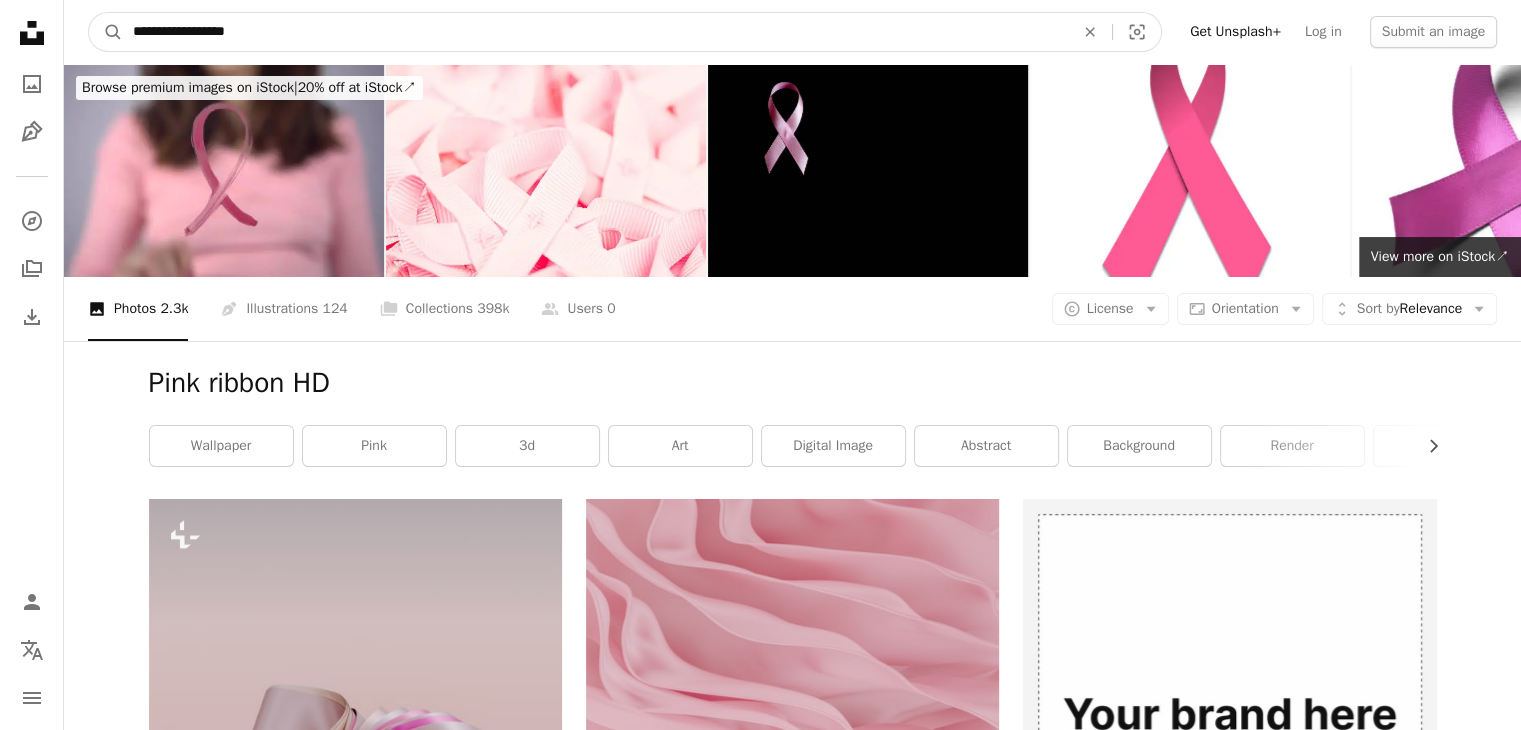 type on "**********" 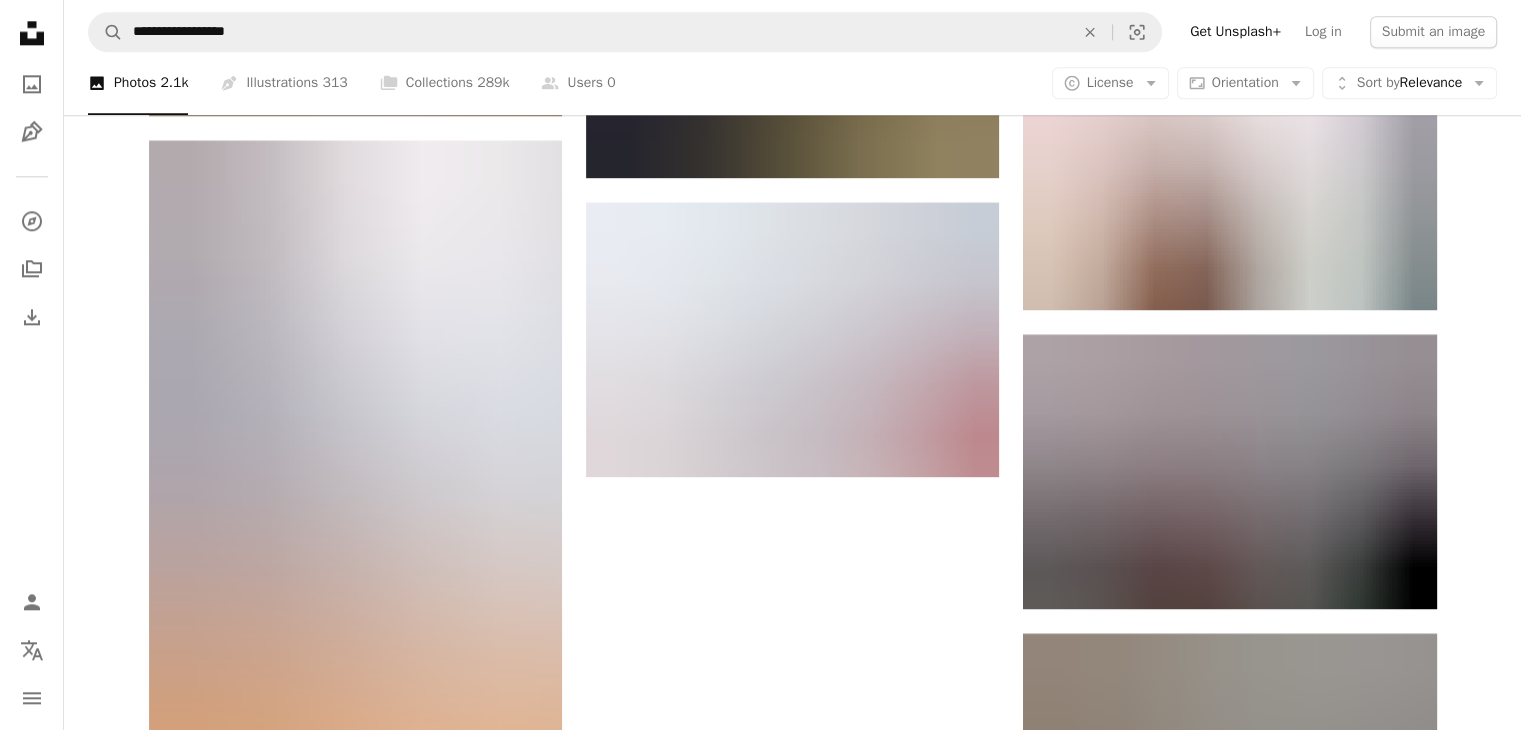 scroll, scrollTop: 0, scrollLeft: 0, axis: both 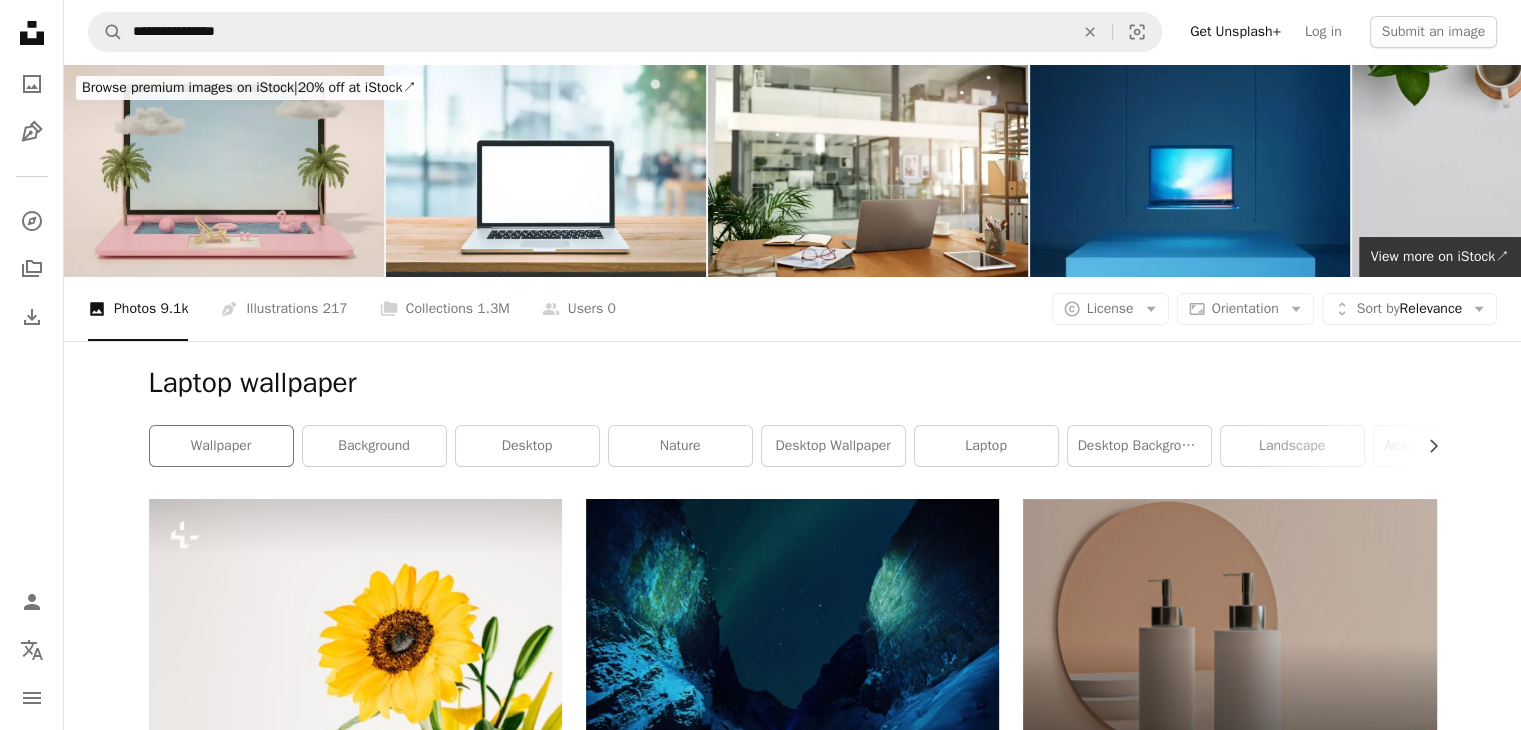 click on "wallpaper" at bounding box center [221, 446] 